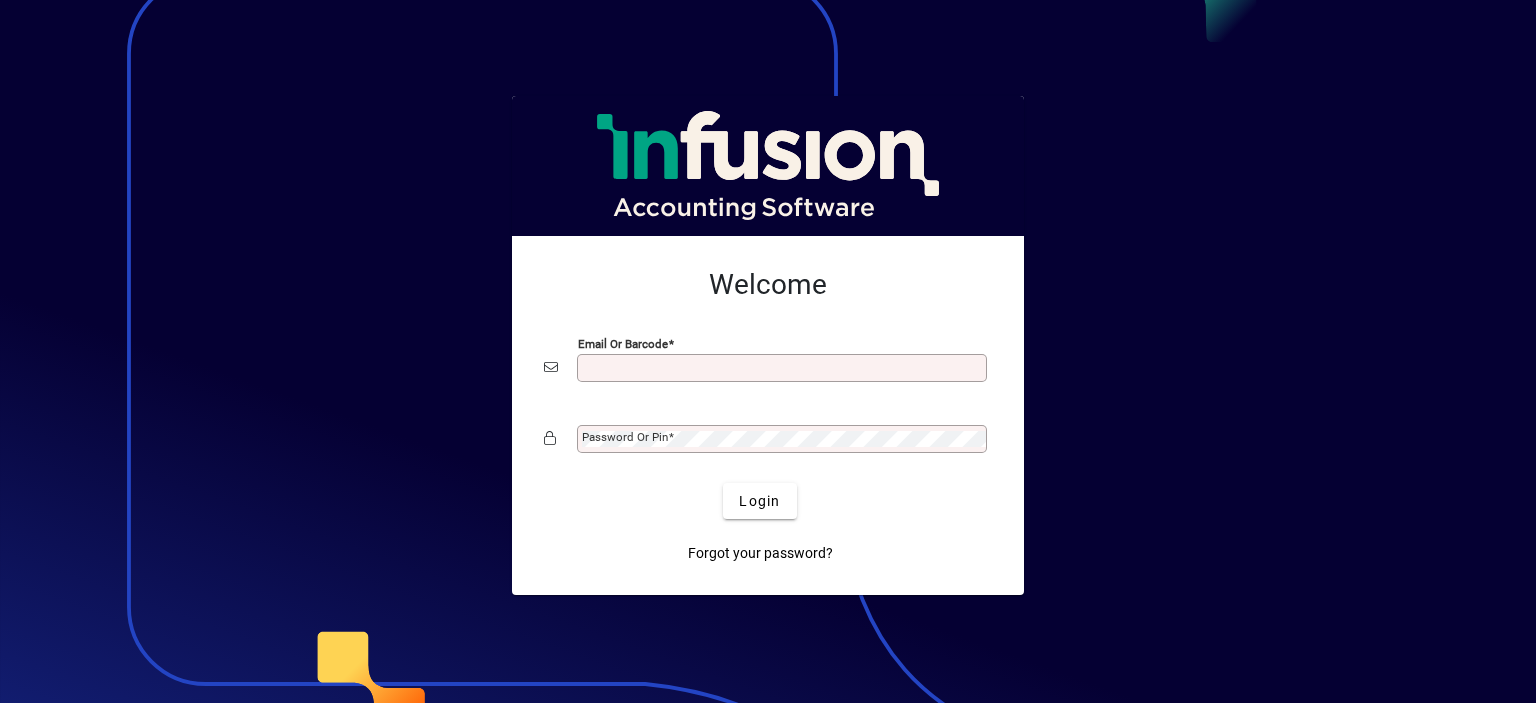 scroll, scrollTop: 0, scrollLeft: 0, axis: both 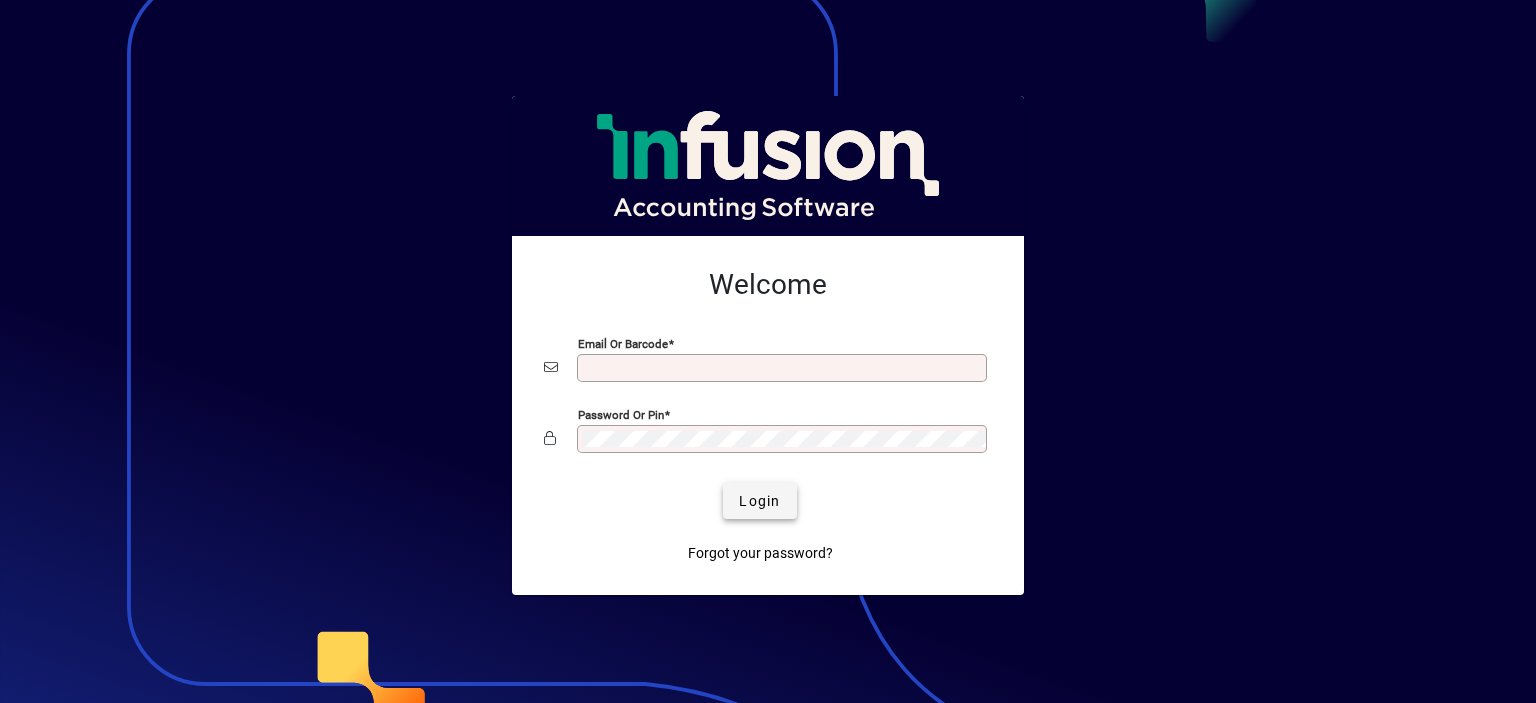 type on "**********" 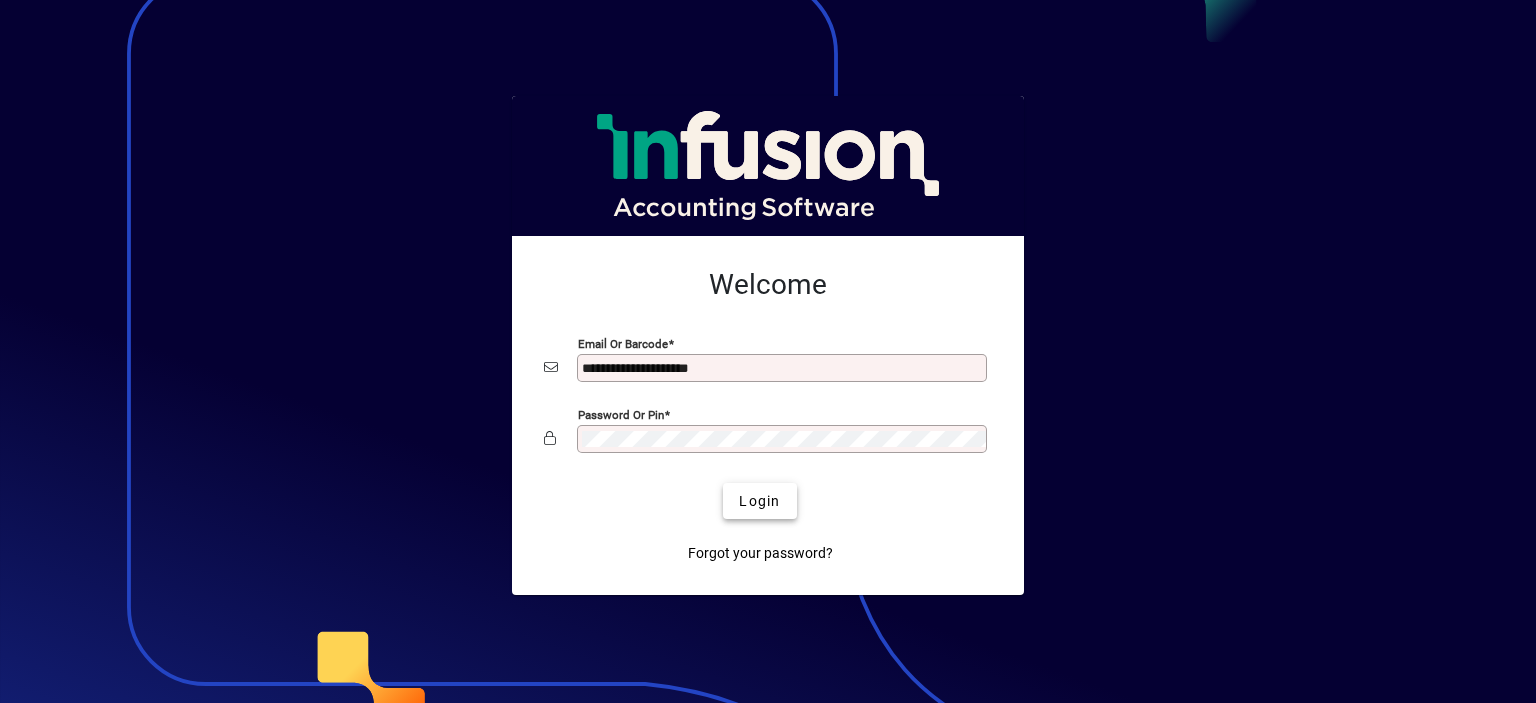 click on "Login" 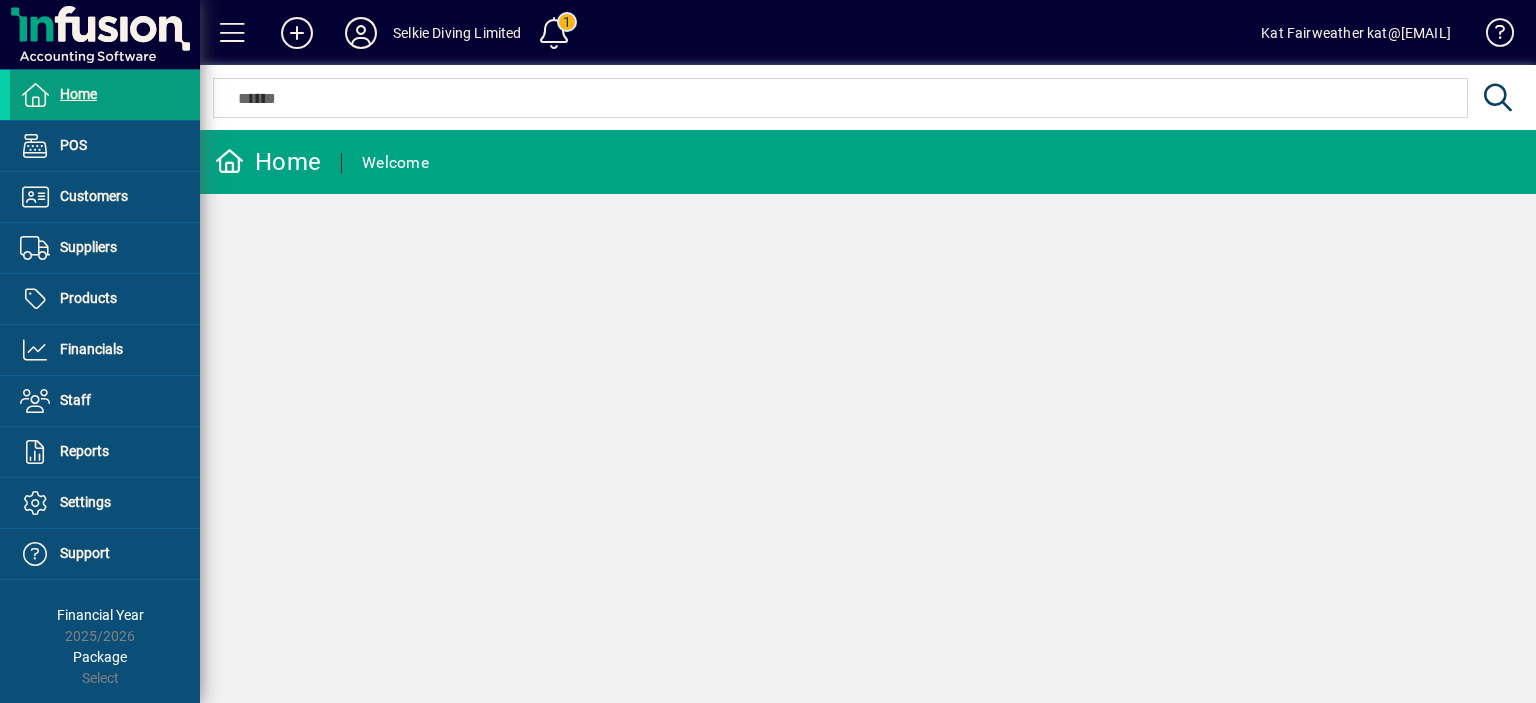 scroll, scrollTop: 0, scrollLeft: 0, axis: both 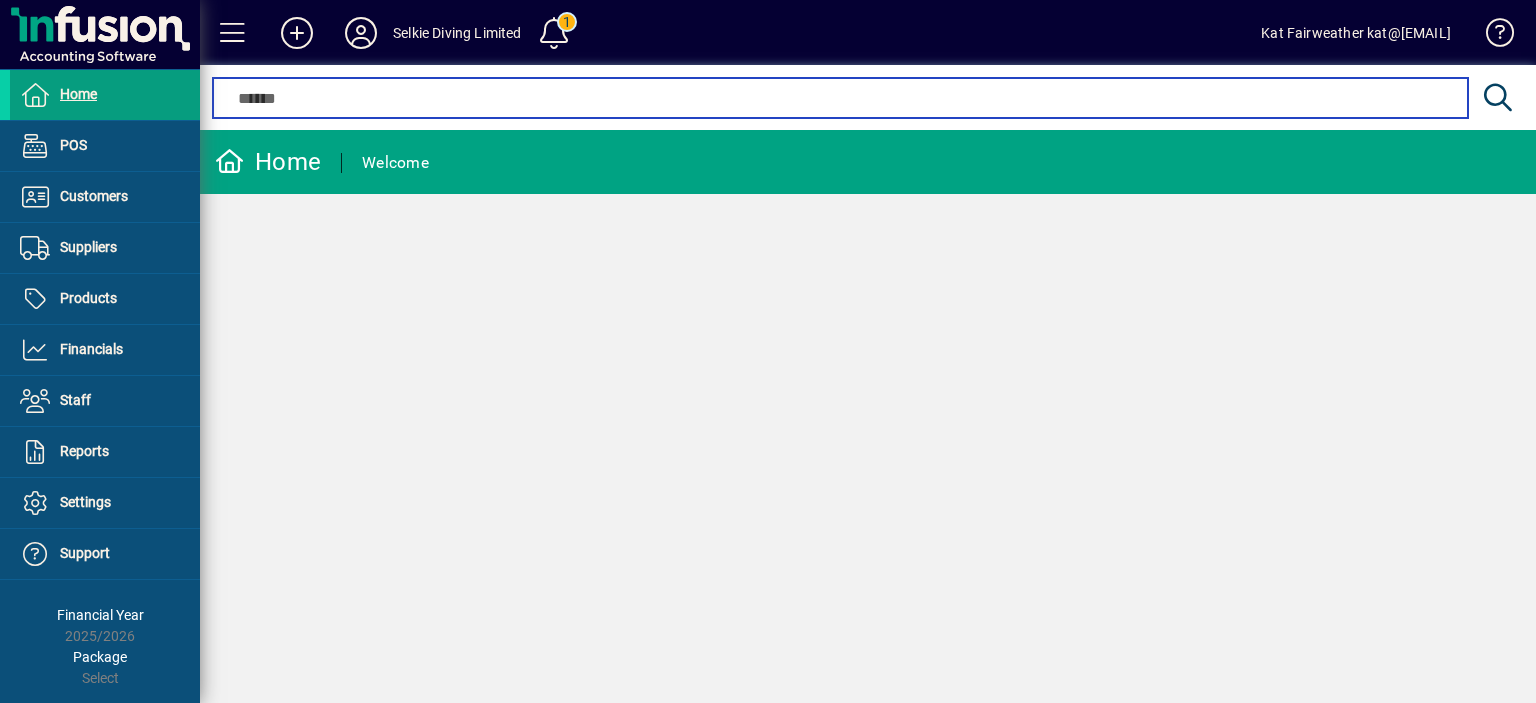 click at bounding box center (840, 98) 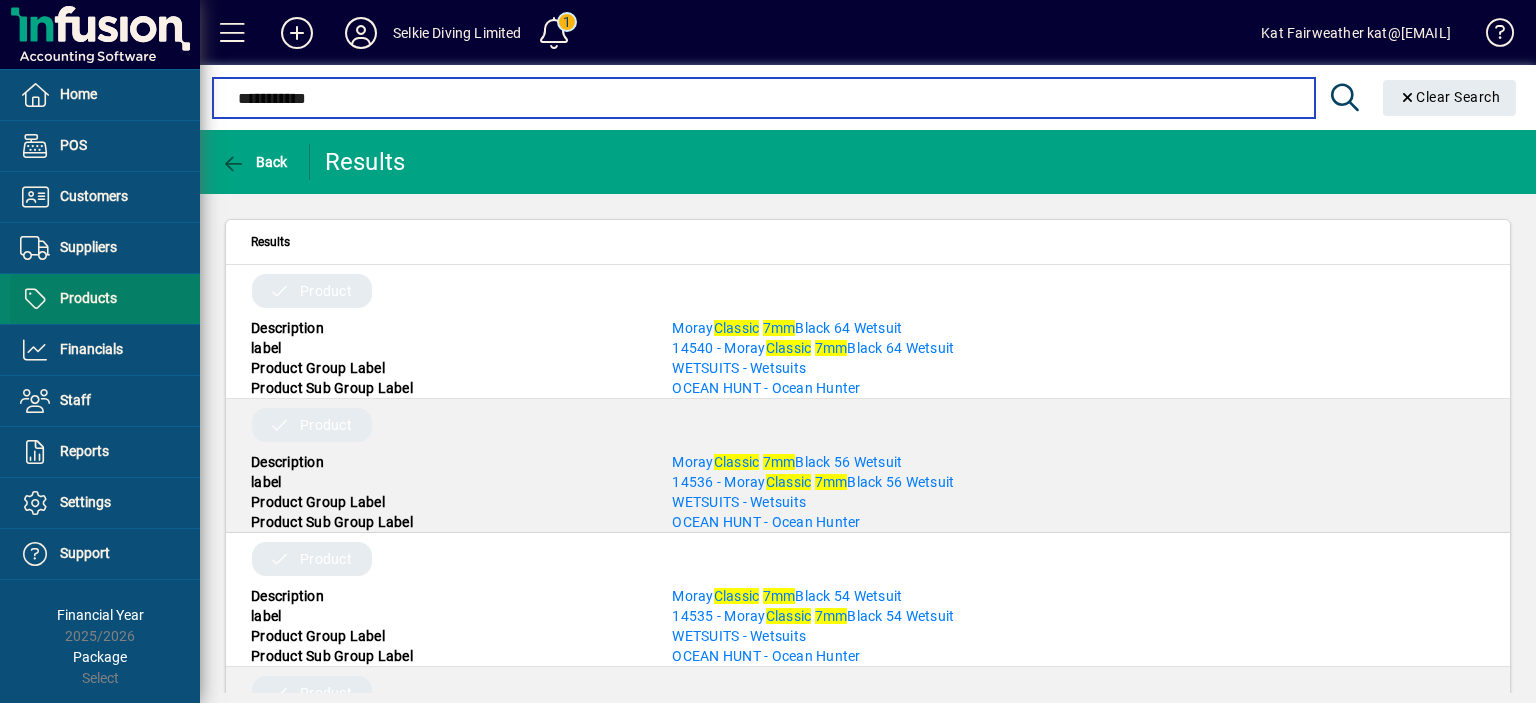 type on "**********" 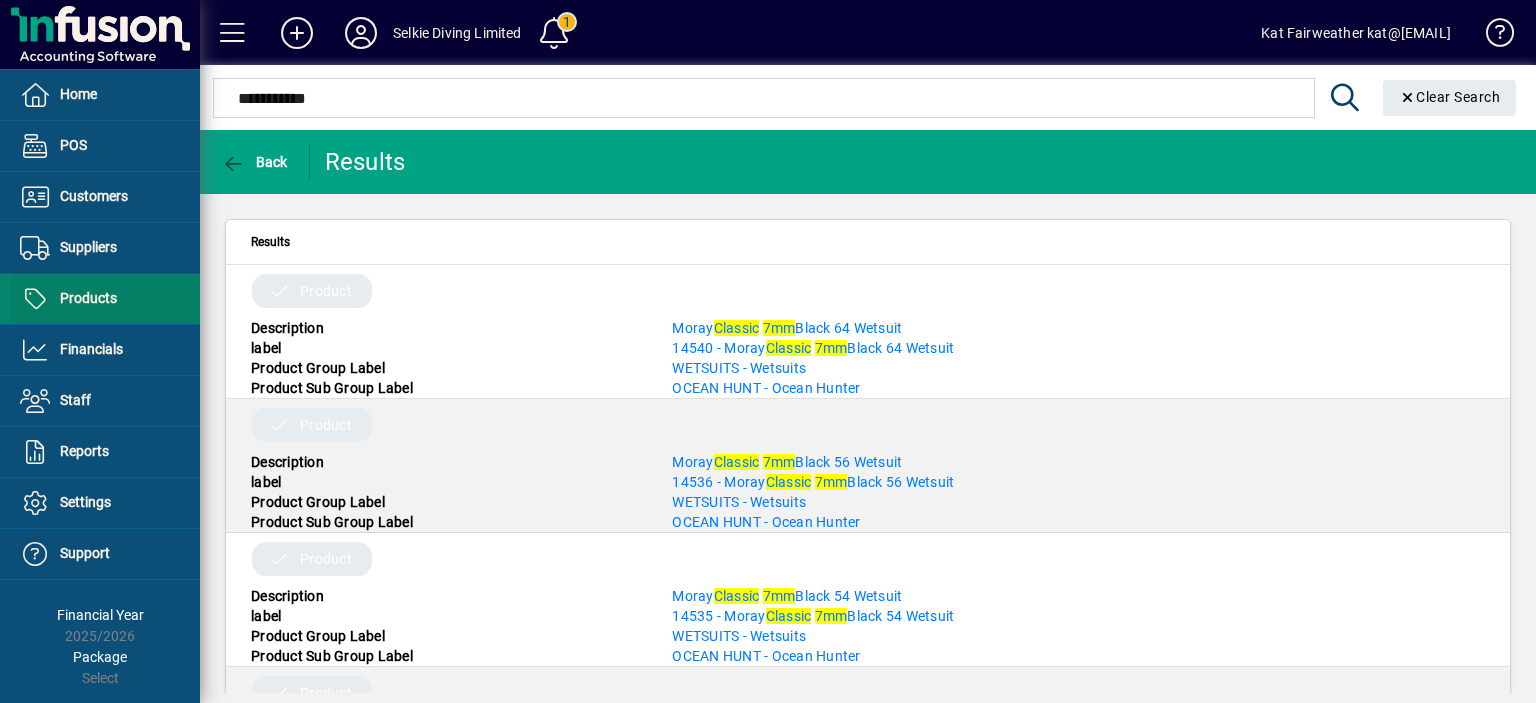 click on "Products" at bounding box center [88, 298] 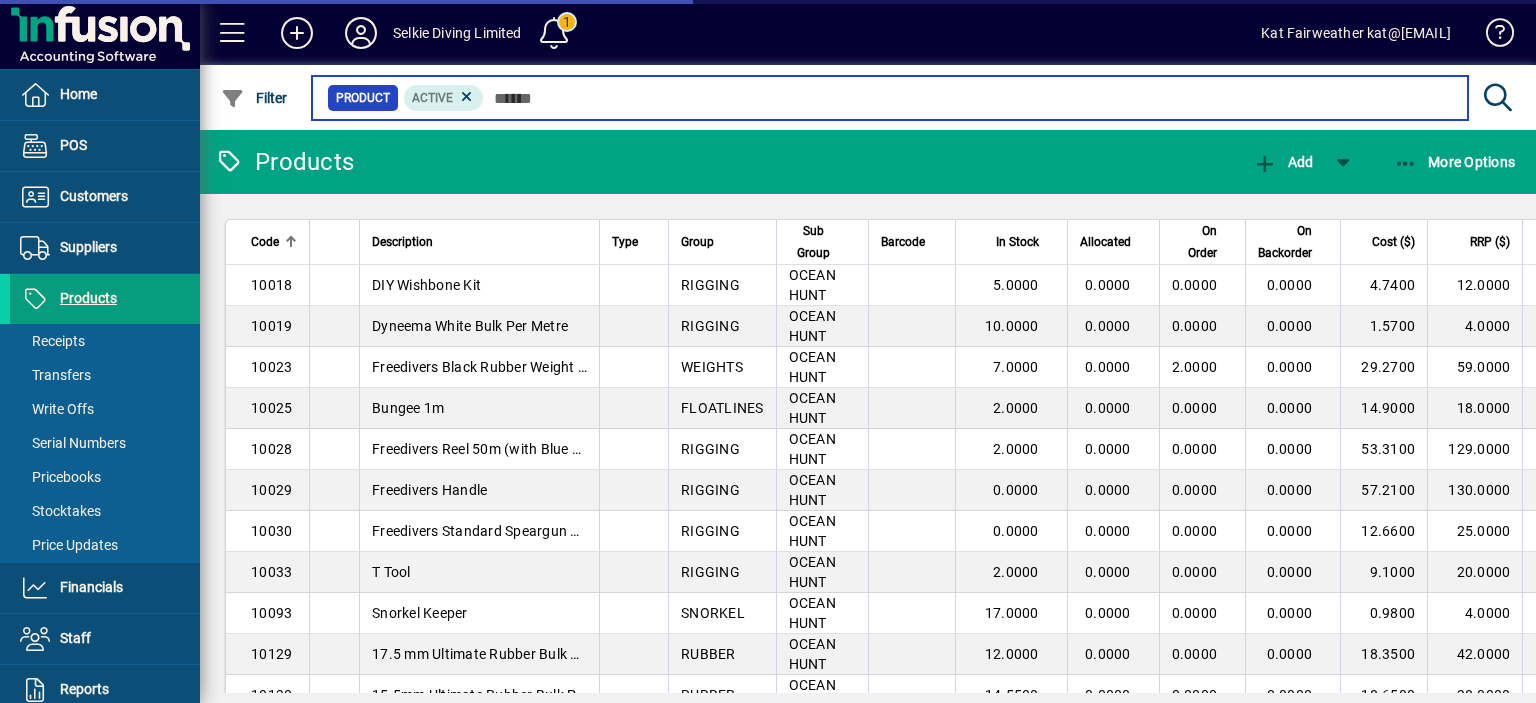 click at bounding box center [968, 98] 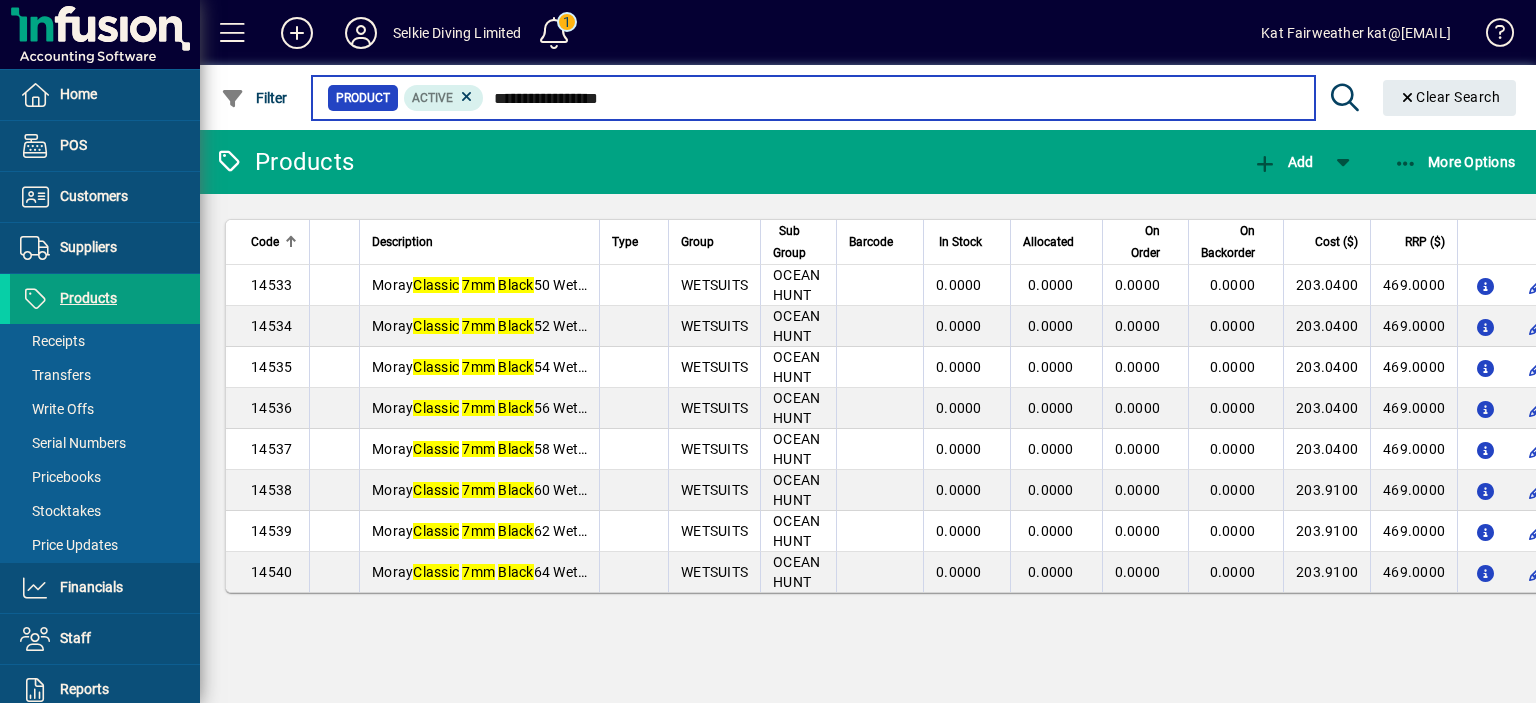 type on "**********" 